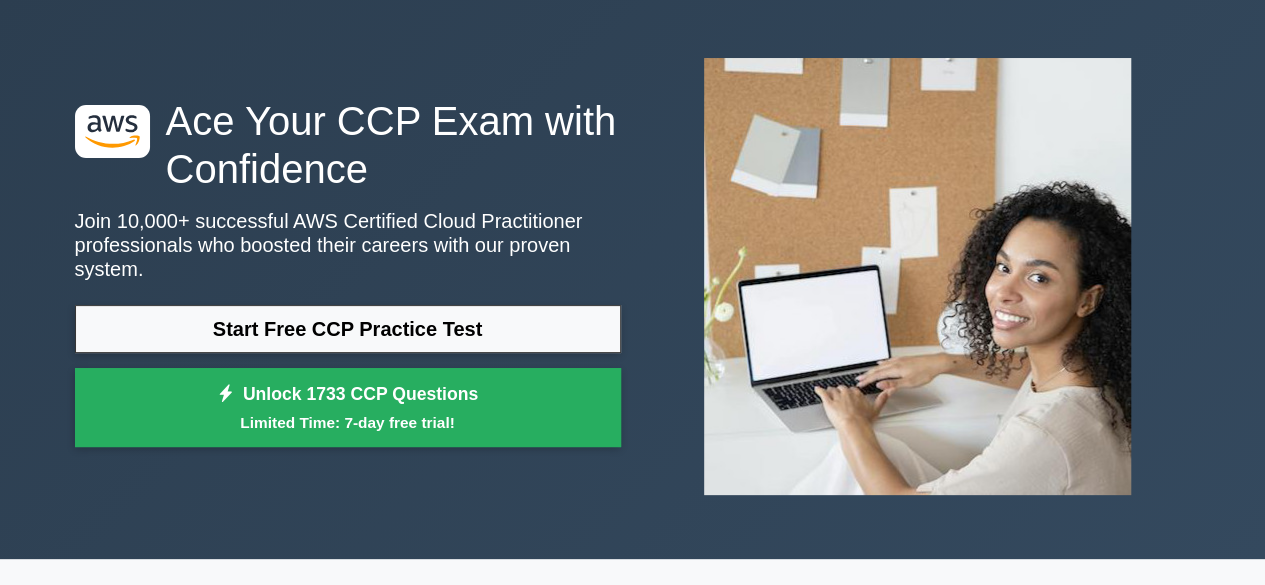 scroll, scrollTop: 0, scrollLeft: 0, axis: both 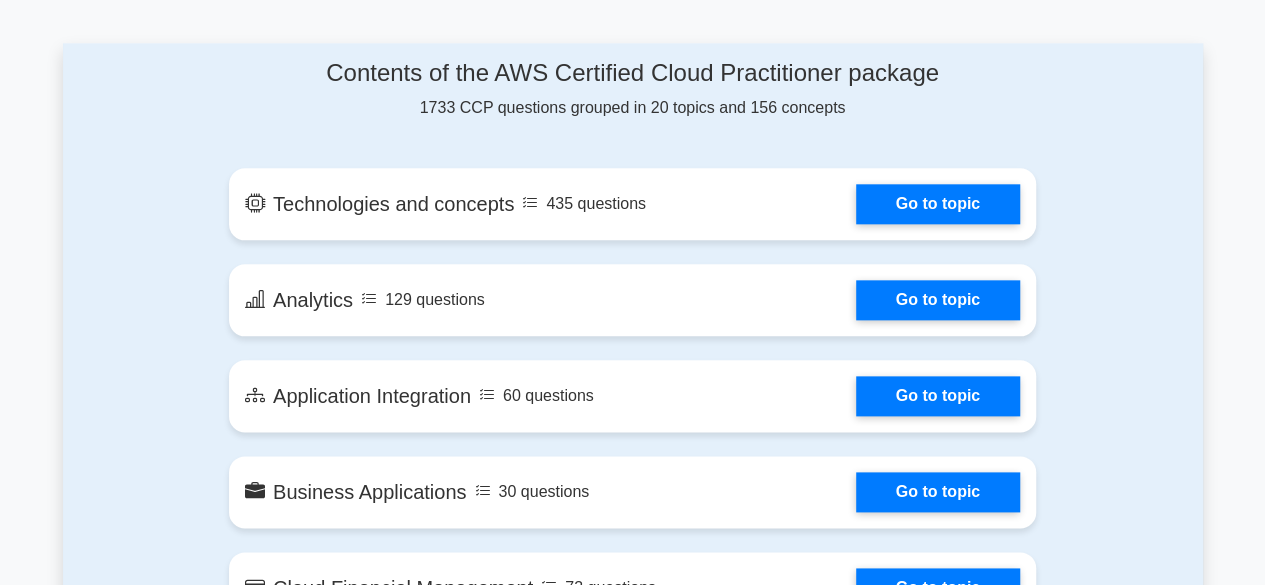 click on "Contents of the AWS Certified Cloud Practitioner package
1733 CCP questions grouped in 20 topics and 156 concepts
Technologies and concepts
435 questions
Go to topic
129 questions" at bounding box center [632, 1073] 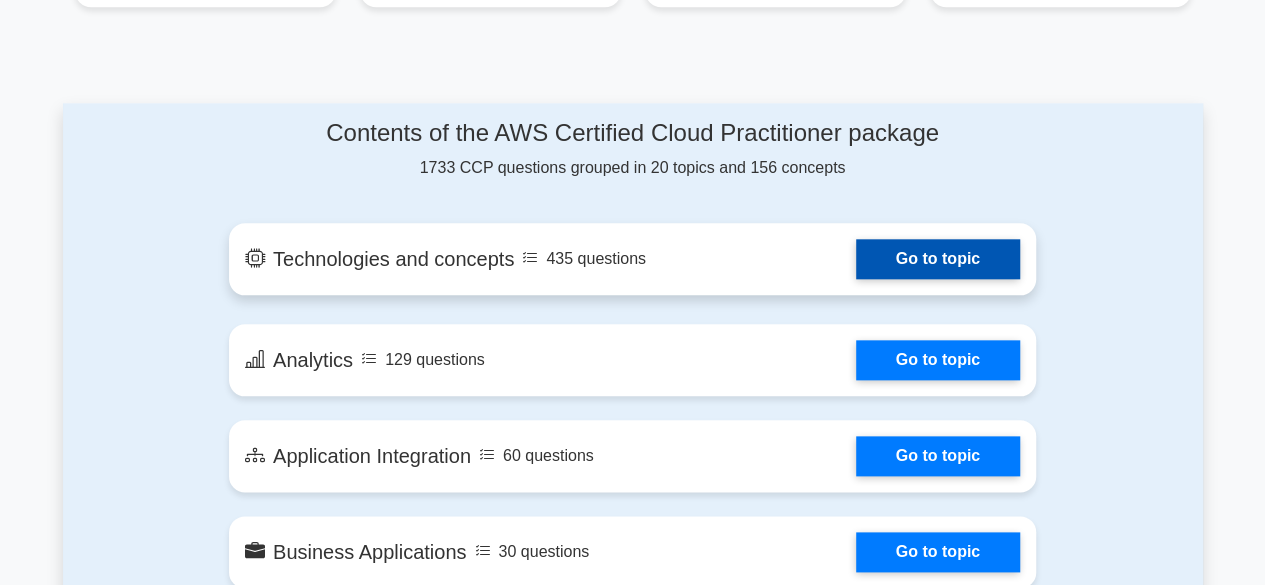 scroll, scrollTop: 980, scrollLeft: 0, axis: vertical 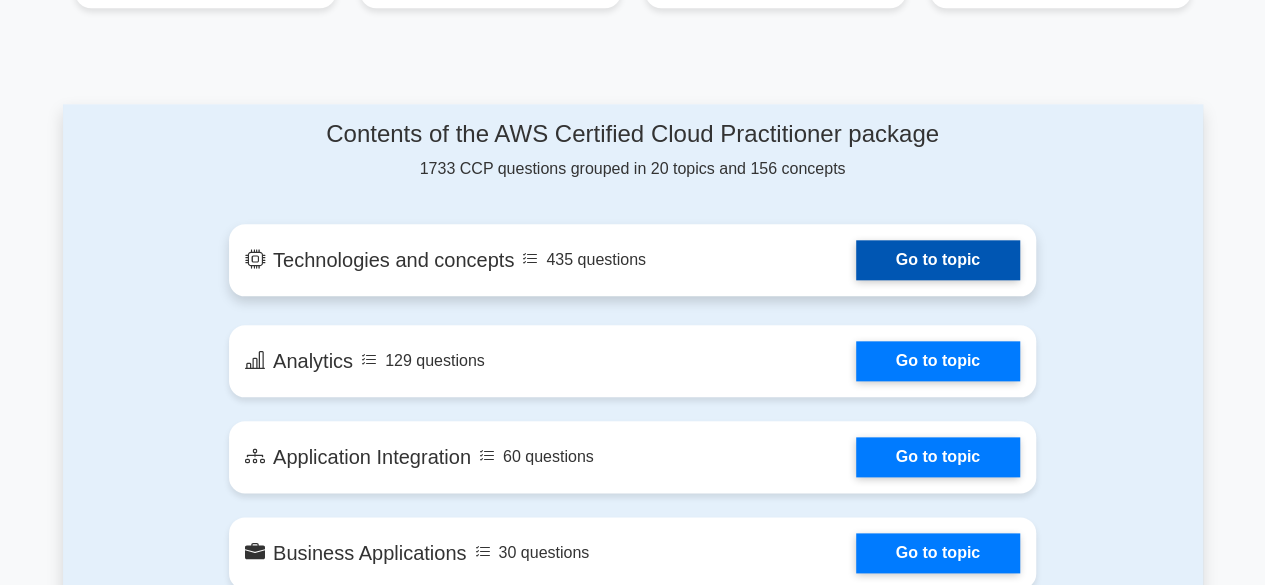 click on "Go to topic" at bounding box center [938, 260] 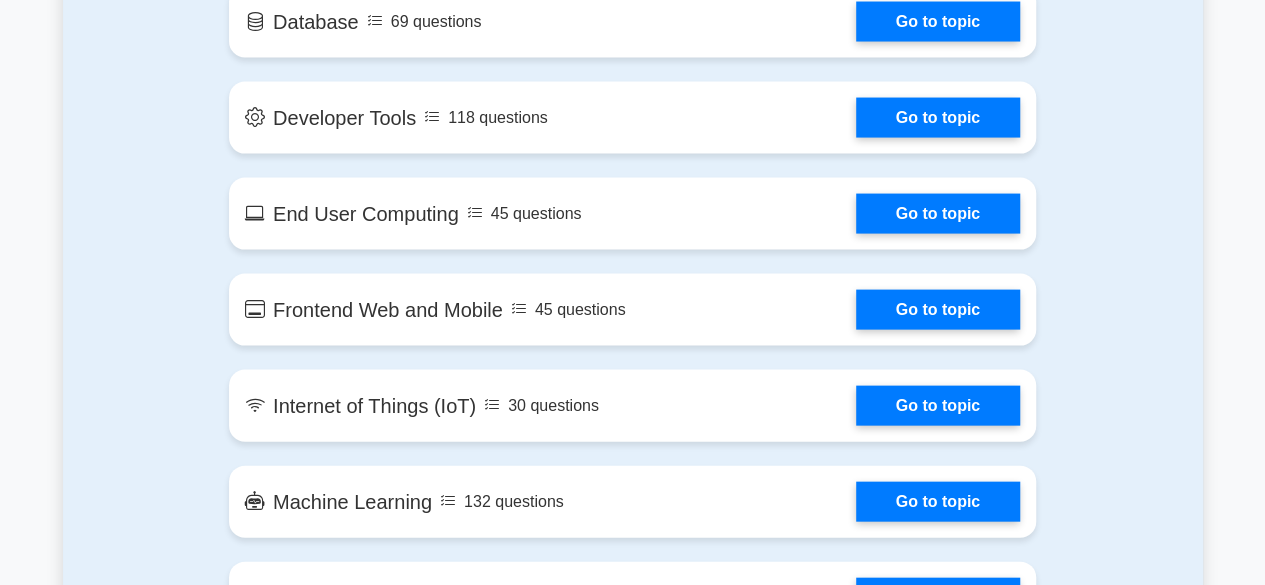 scroll, scrollTop: 1845, scrollLeft: 0, axis: vertical 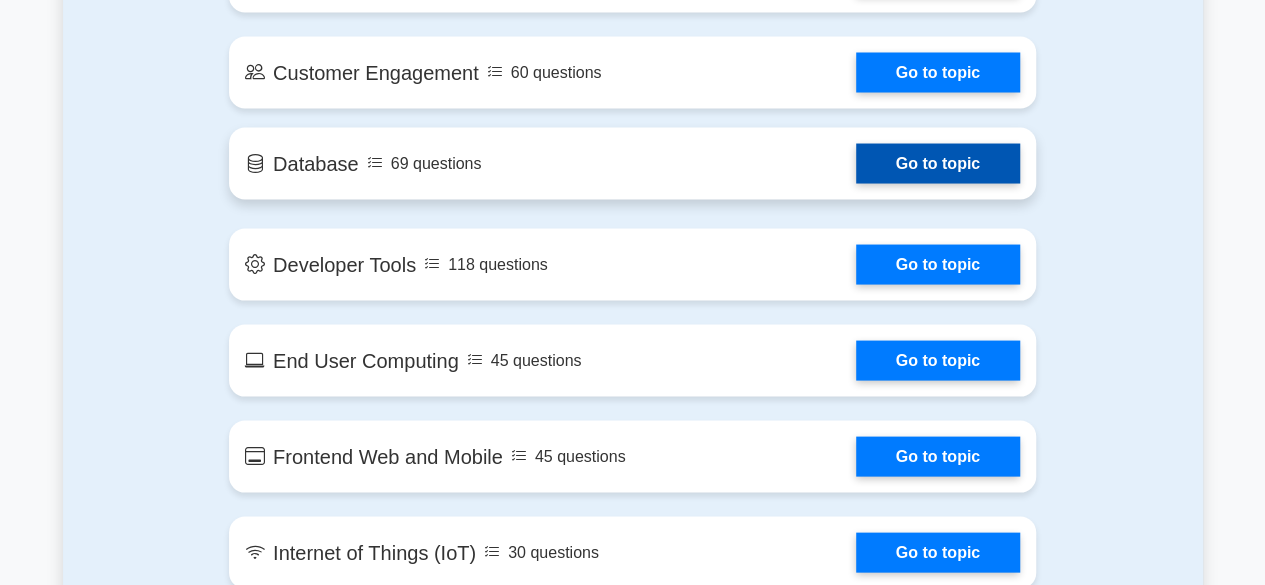 click on "Go to topic" at bounding box center (938, 163) 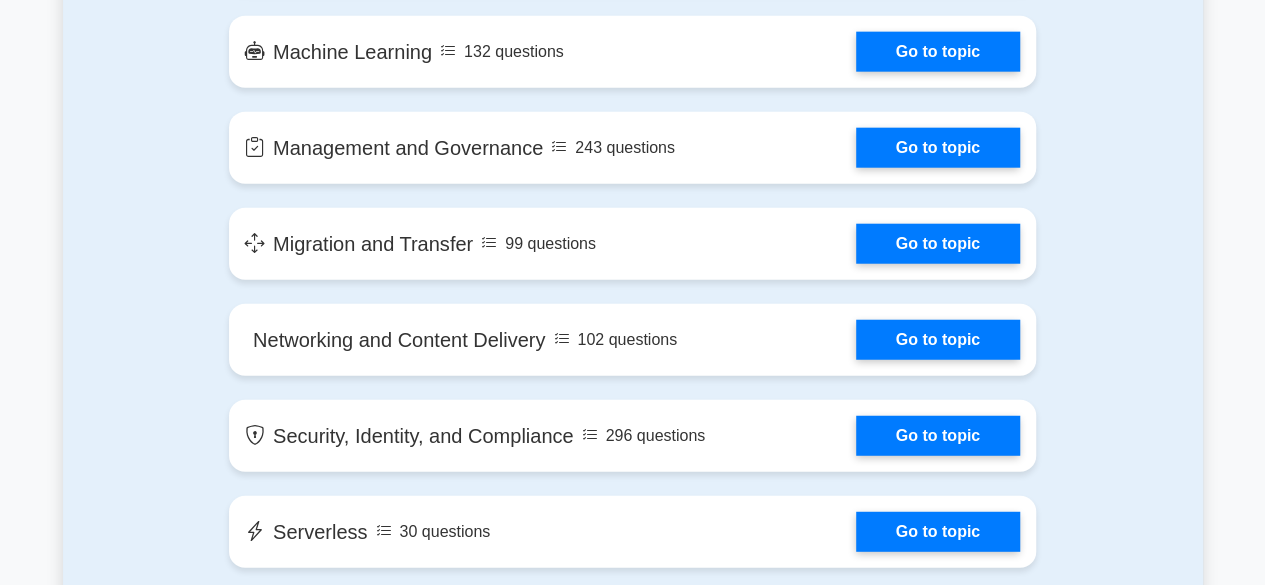 scroll, scrollTop: 2076, scrollLeft: 0, axis: vertical 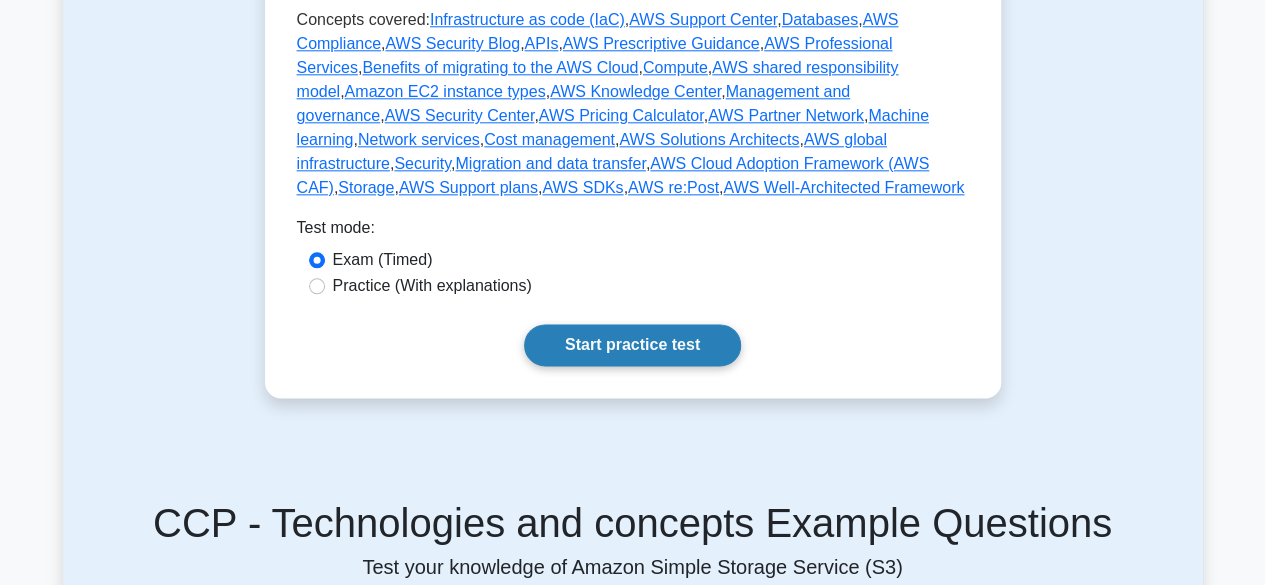 click on "Start practice test" at bounding box center [632, 345] 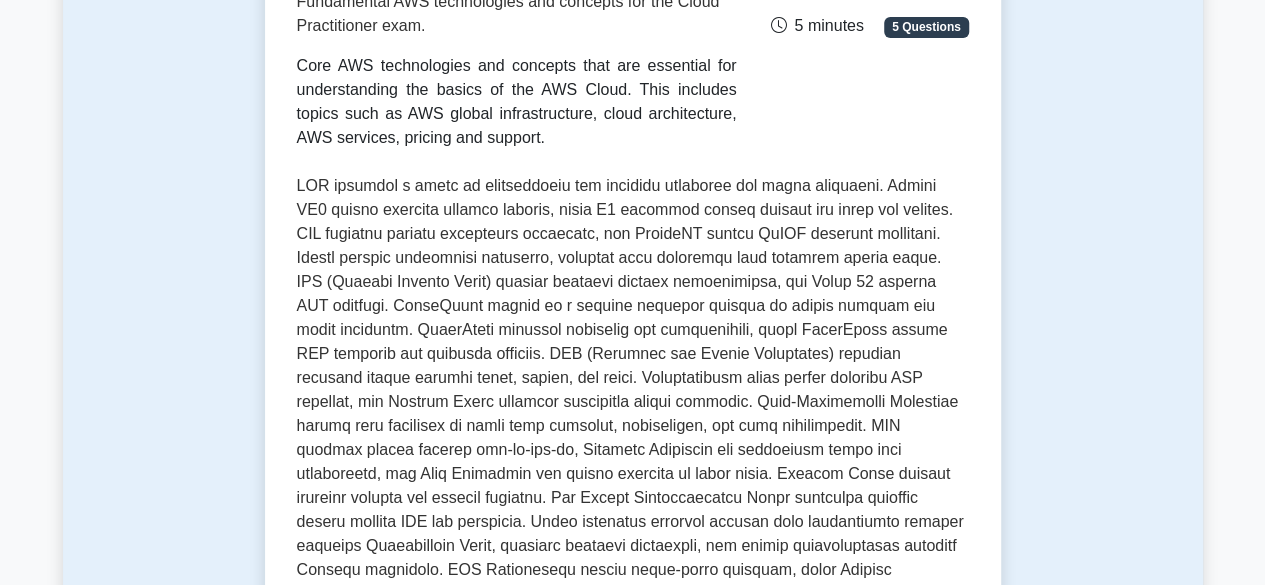 scroll, scrollTop: 0, scrollLeft: 0, axis: both 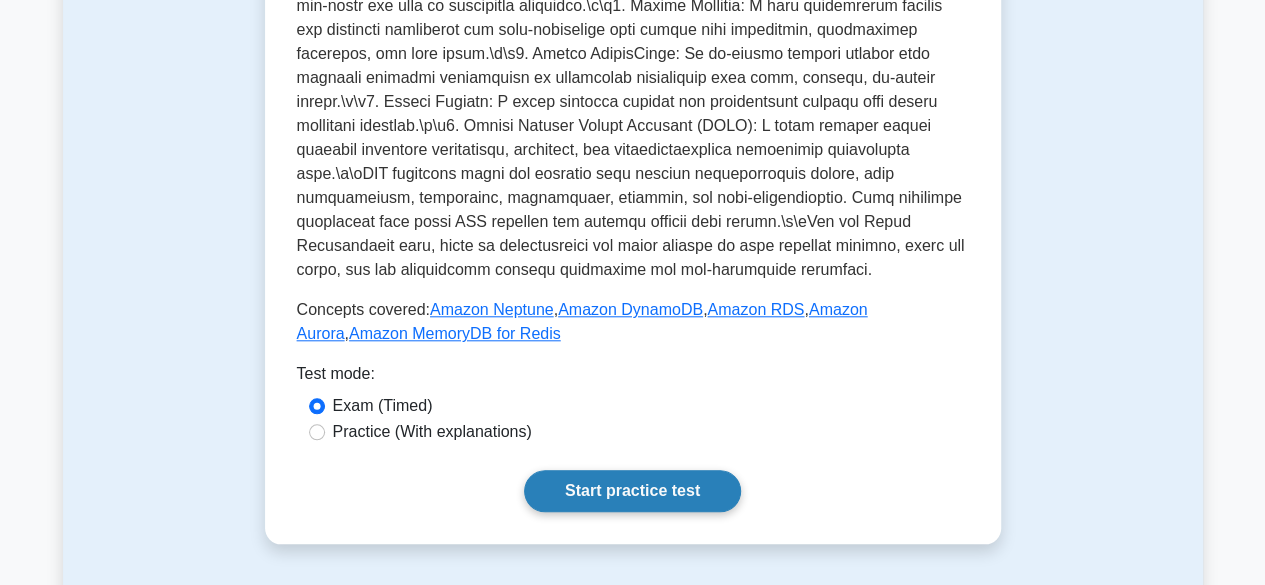click on "Start practice test" at bounding box center [632, 491] 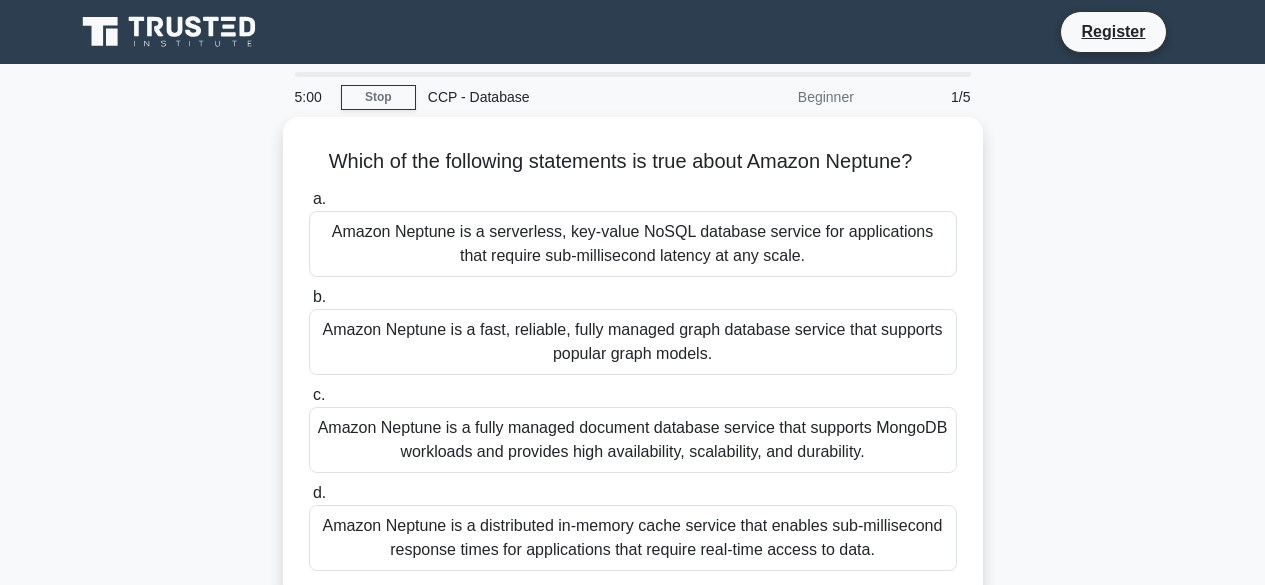 scroll, scrollTop: 0, scrollLeft: 0, axis: both 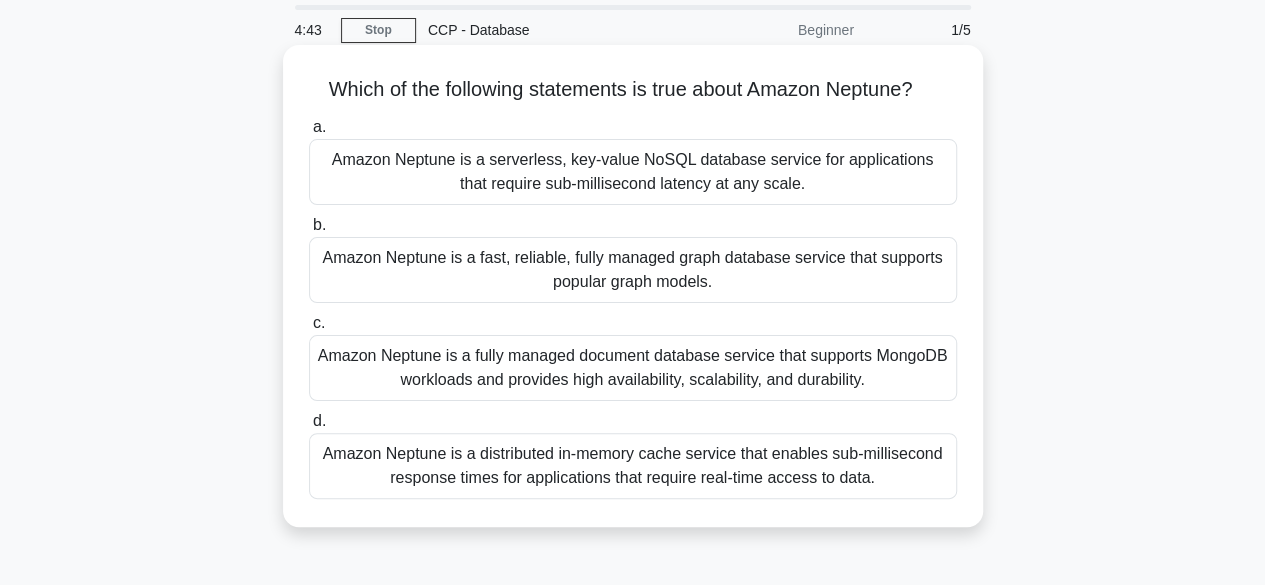click on "Amazon Neptune is a fast, reliable, fully managed graph database service that supports popular graph models." at bounding box center (633, 270) 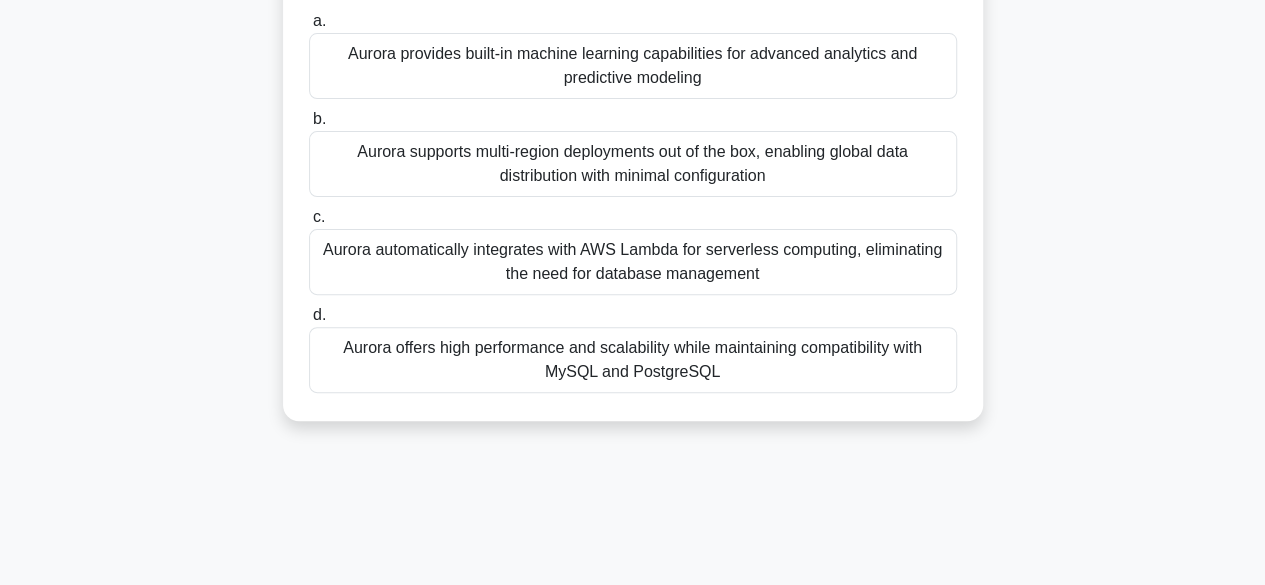scroll, scrollTop: 199, scrollLeft: 0, axis: vertical 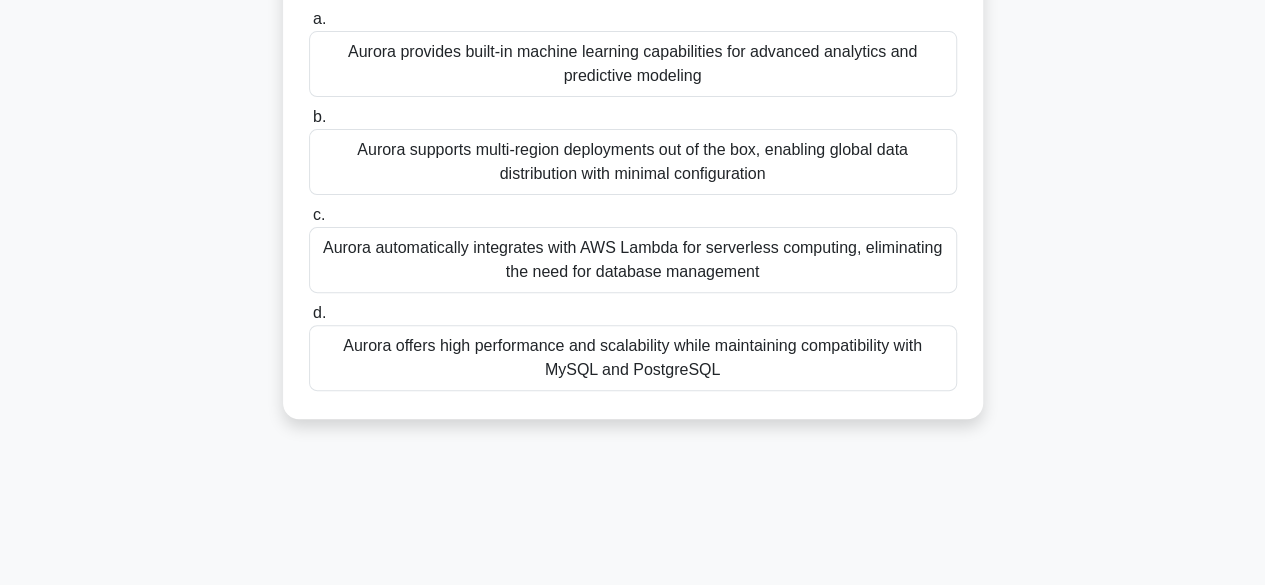 click on "Aurora offers high performance and scalability while maintaining compatibility with MySQL and PostgreSQL" at bounding box center [633, 358] 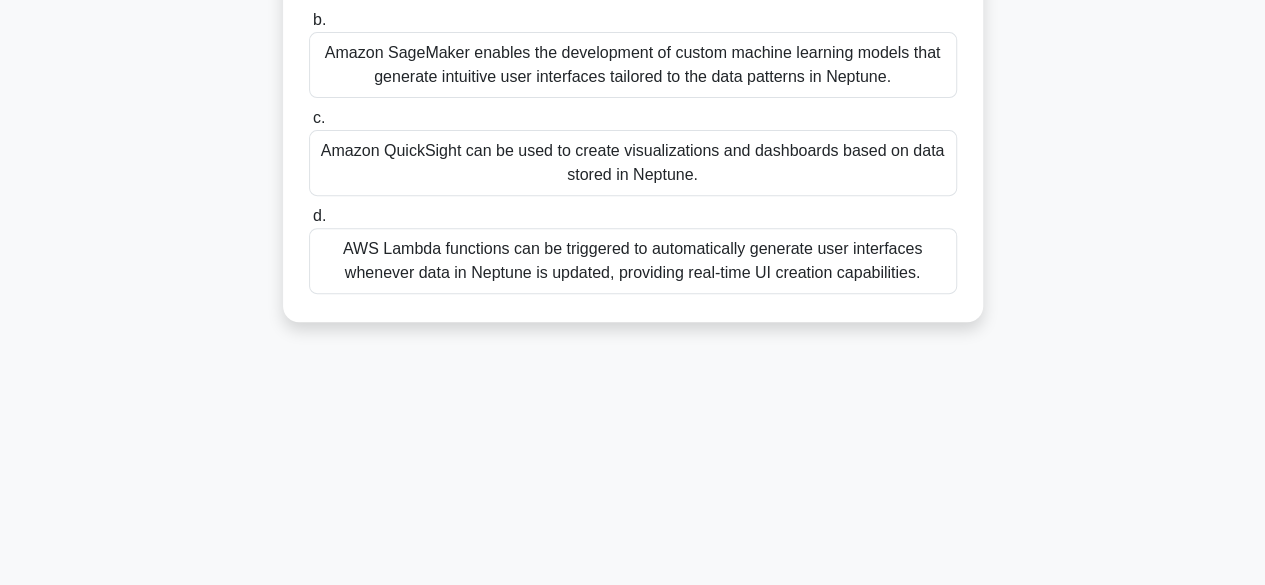 scroll, scrollTop: 297, scrollLeft: 0, axis: vertical 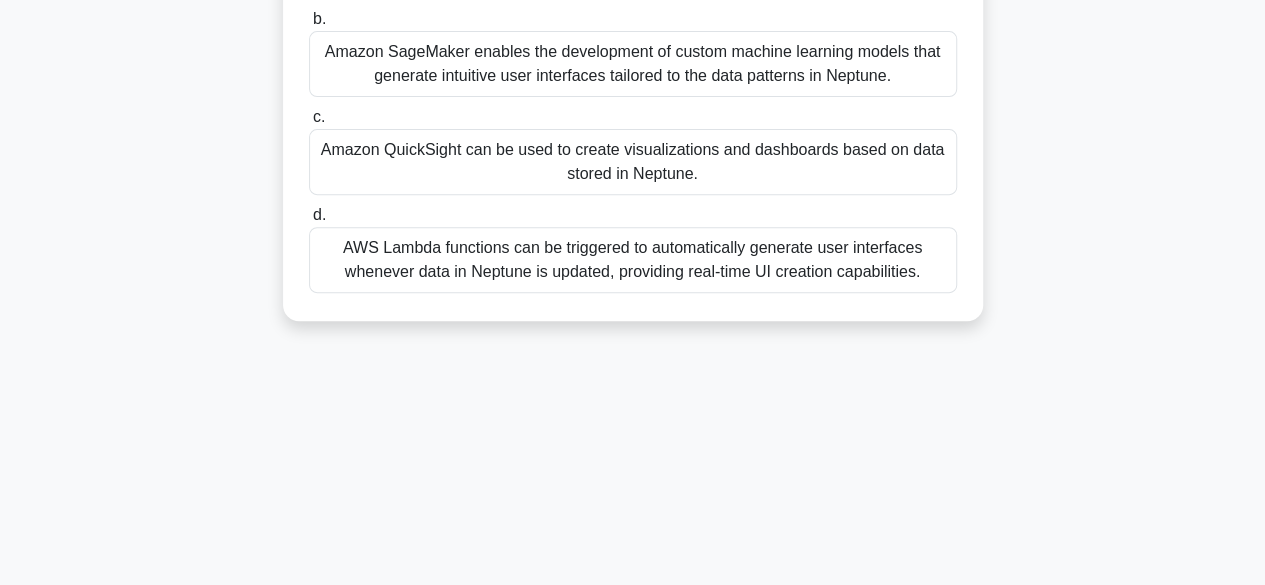 click on "Amazon QuickSight can be used to create visualizations and dashboards based on data stored in Neptune." at bounding box center (633, 162) 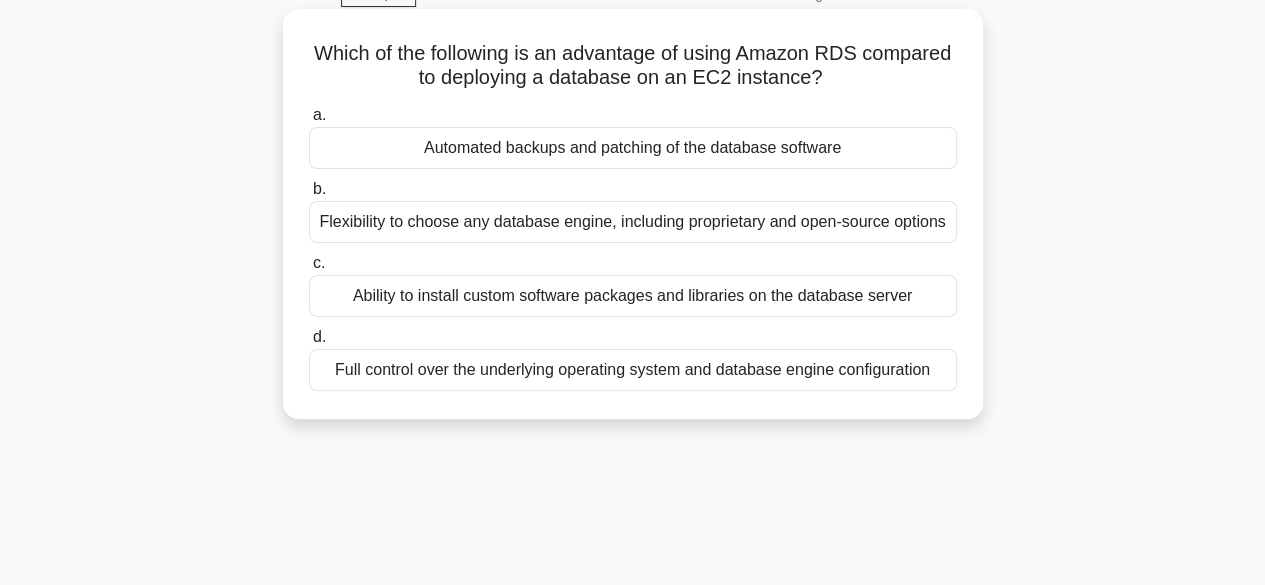 scroll, scrollTop: 104, scrollLeft: 0, axis: vertical 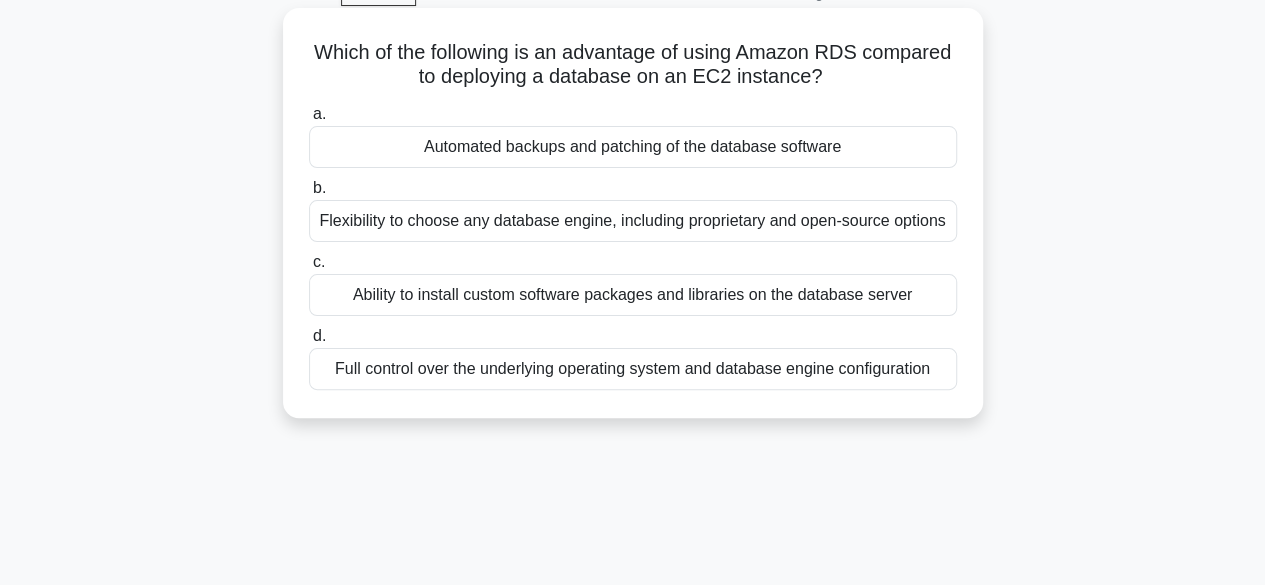 click on "Automated backups and patching of the database software" at bounding box center [633, 147] 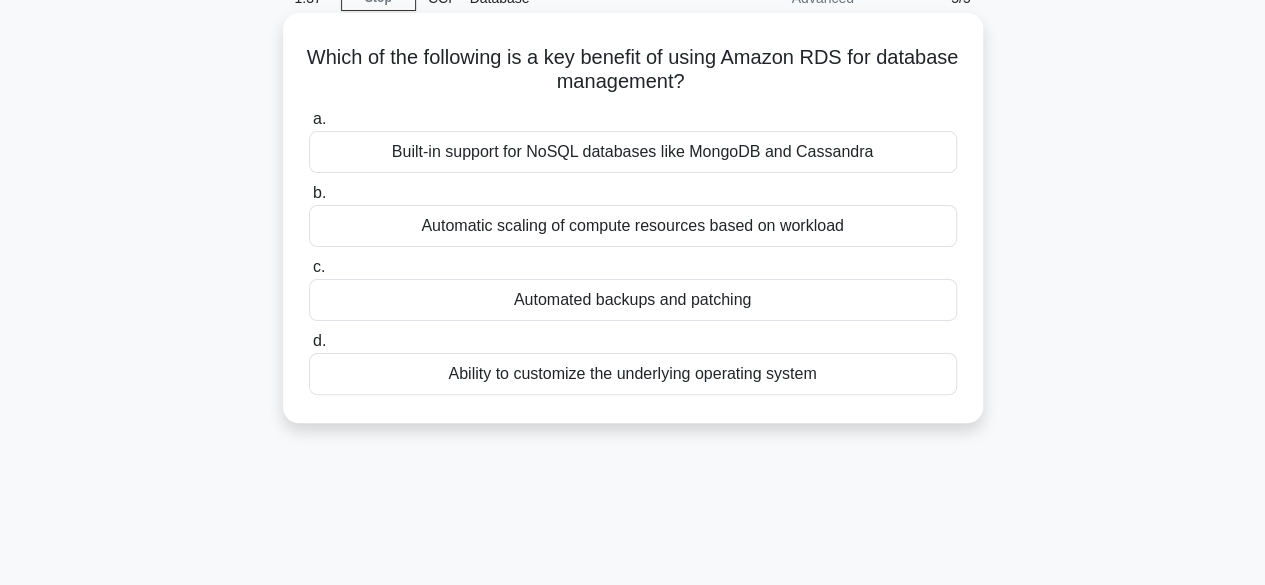 scroll, scrollTop: 100, scrollLeft: 0, axis: vertical 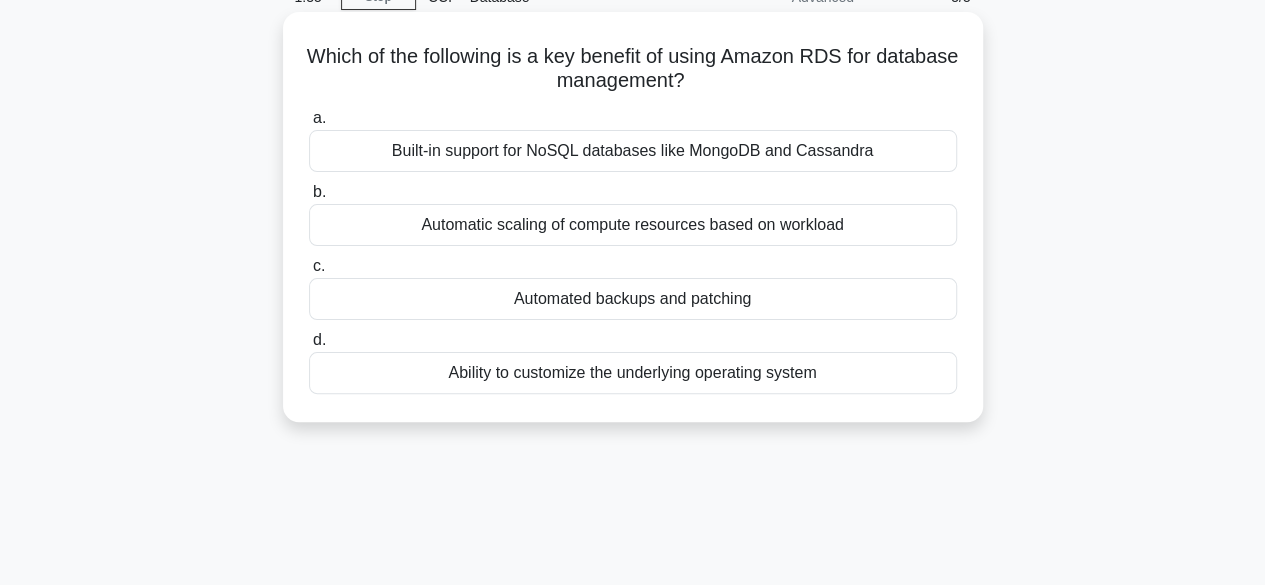 click on "Automated backups and patching" at bounding box center [633, 299] 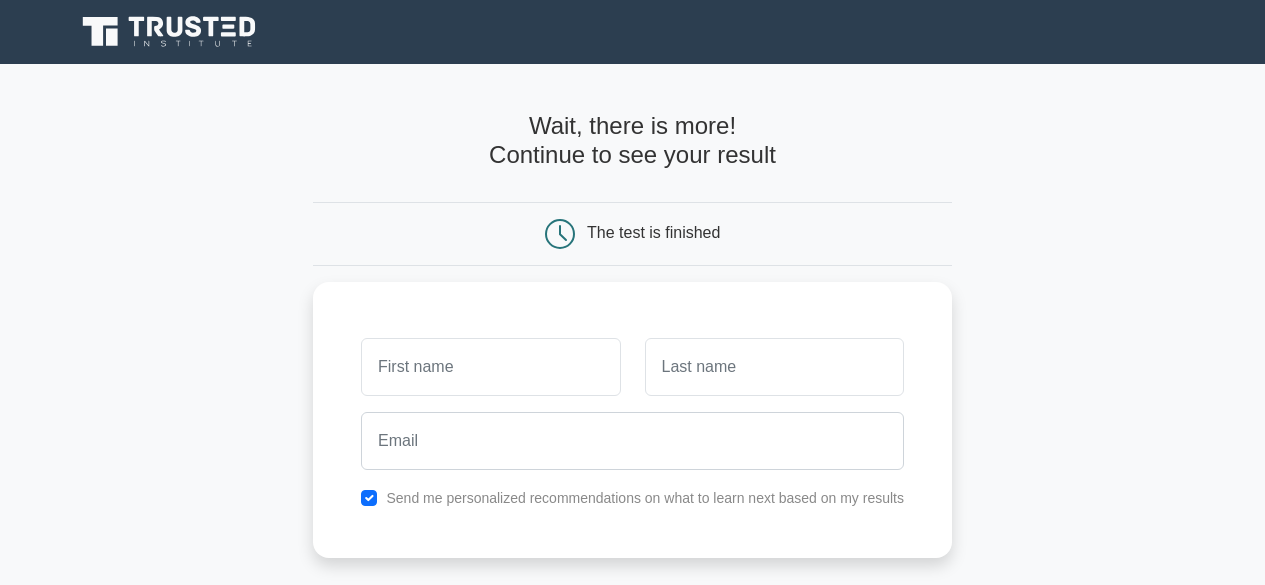 scroll, scrollTop: 0, scrollLeft: 0, axis: both 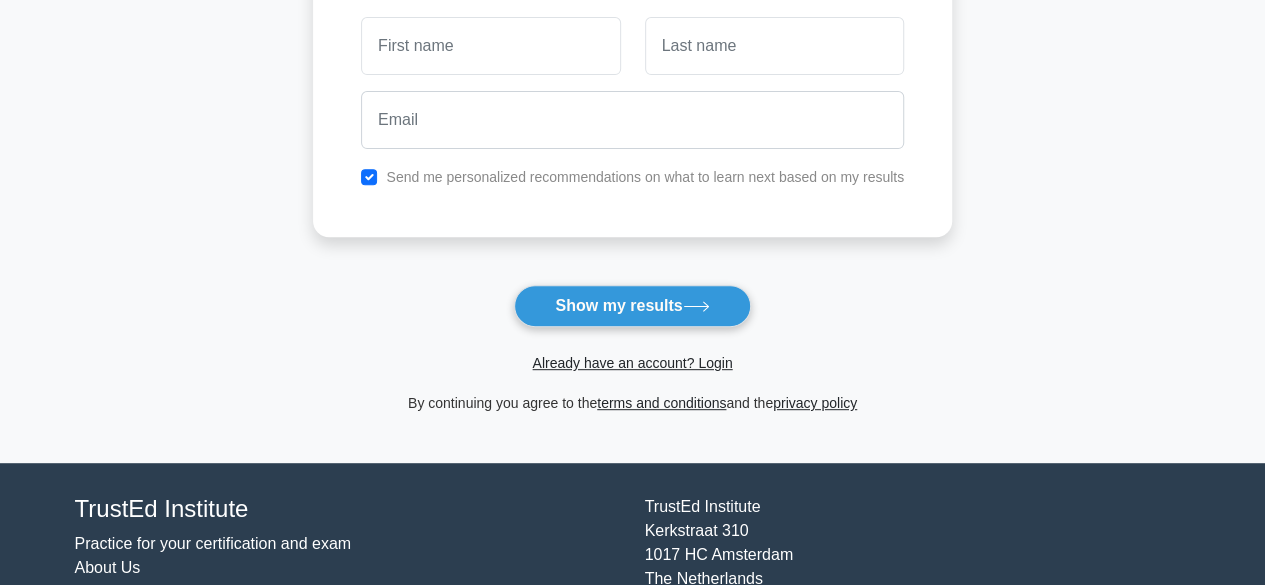 click on "Show my results" at bounding box center (632, 306) 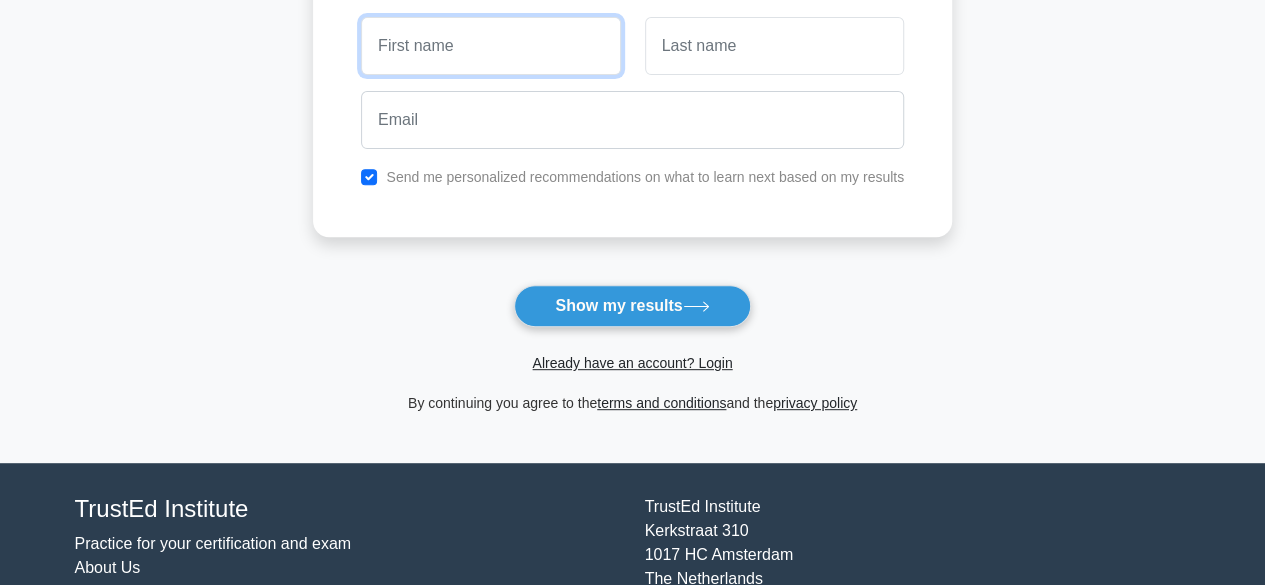 scroll, scrollTop: 233, scrollLeft: 0, axis: vertical 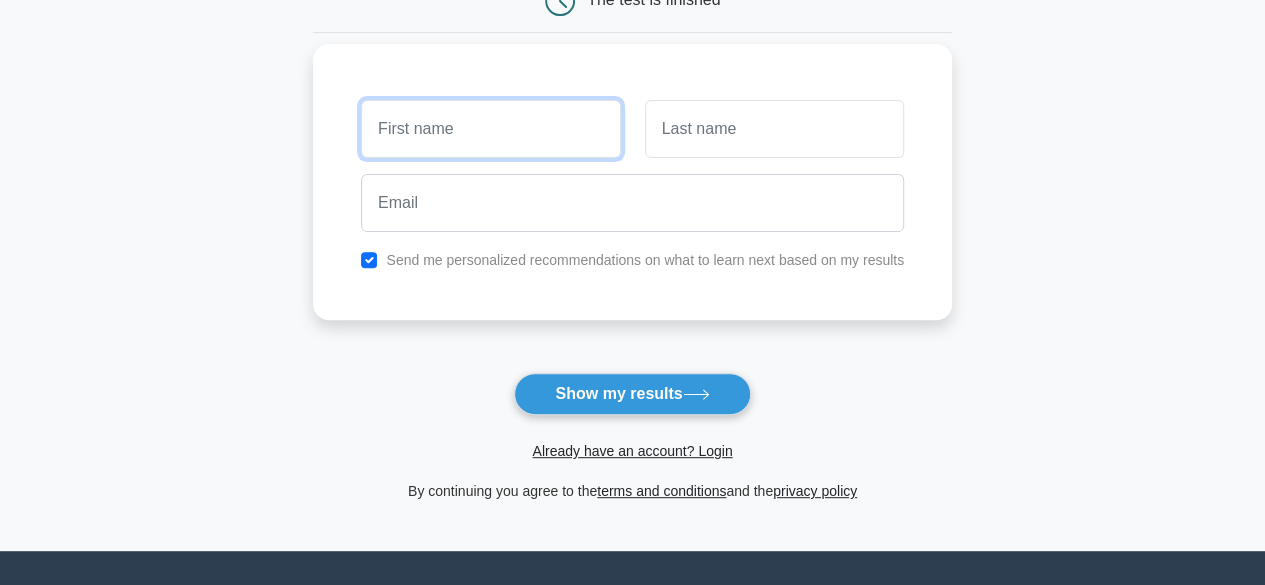 click at bounding box center (490, 129) 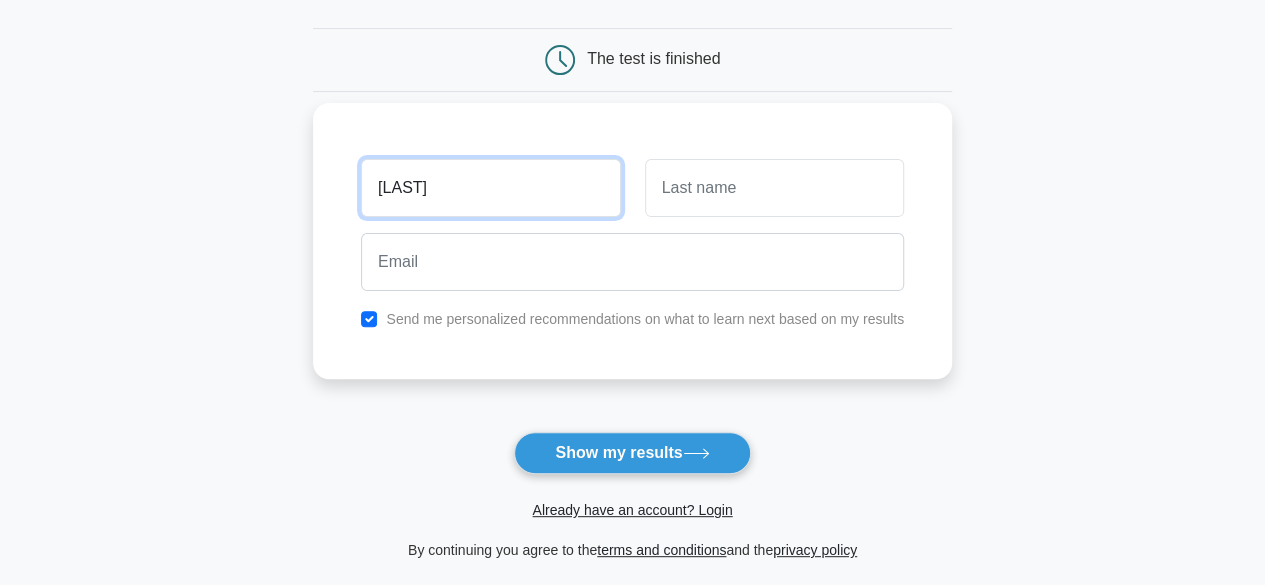 type on "[LAST]" 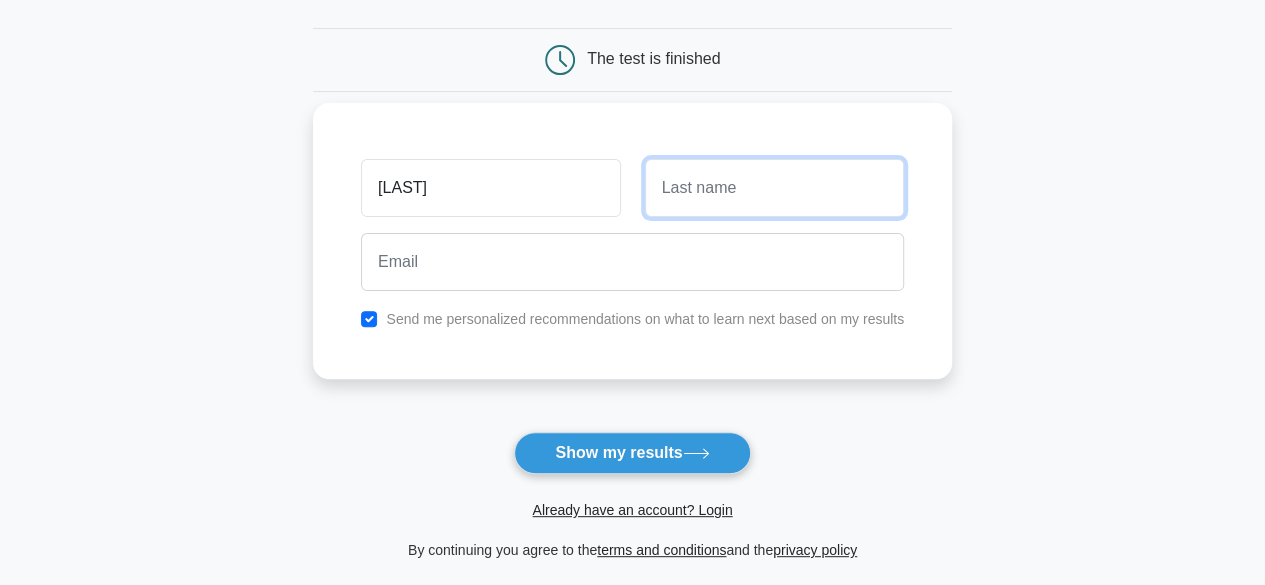 click at bounding box center (774, 188) 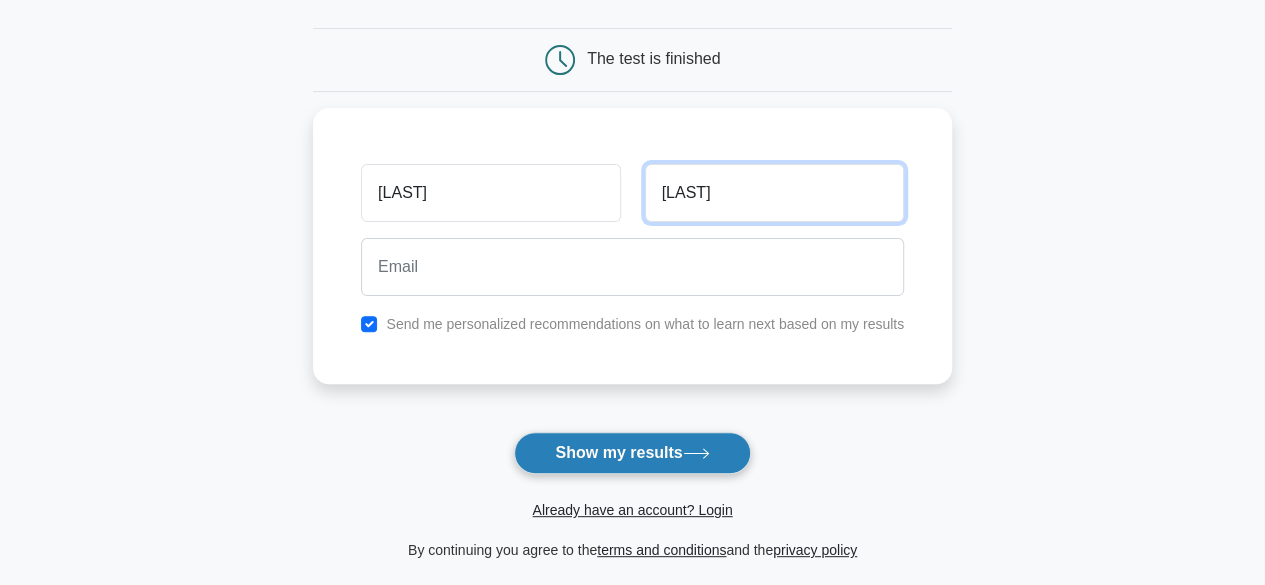 type on "[LAST]" 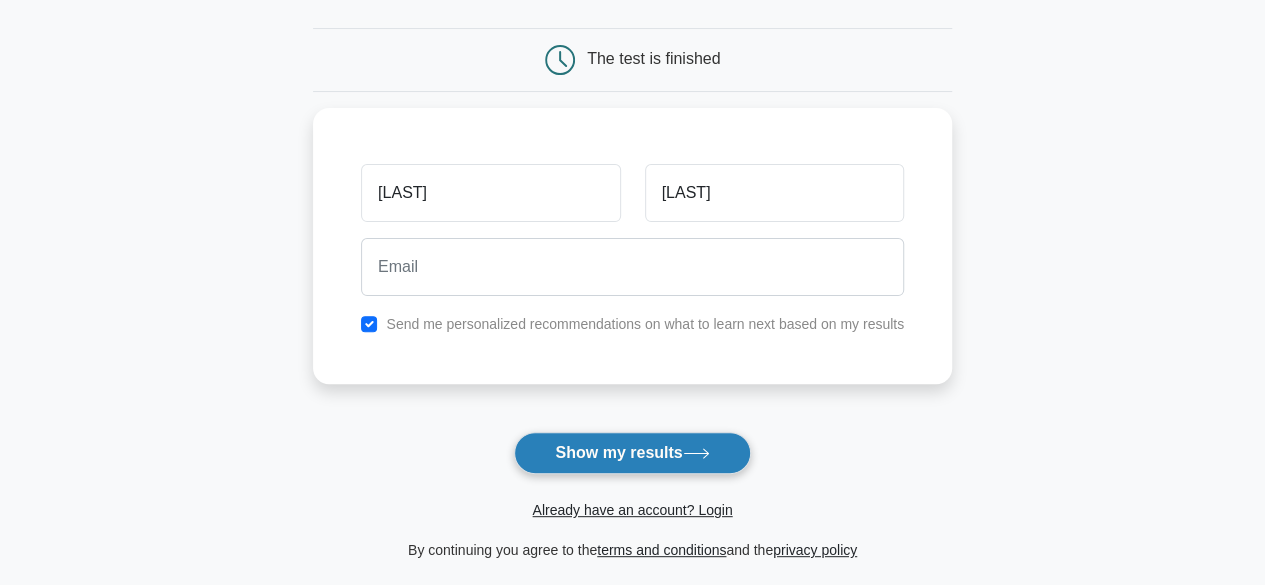 click on "Show my results" at bounding box center [632, 453] 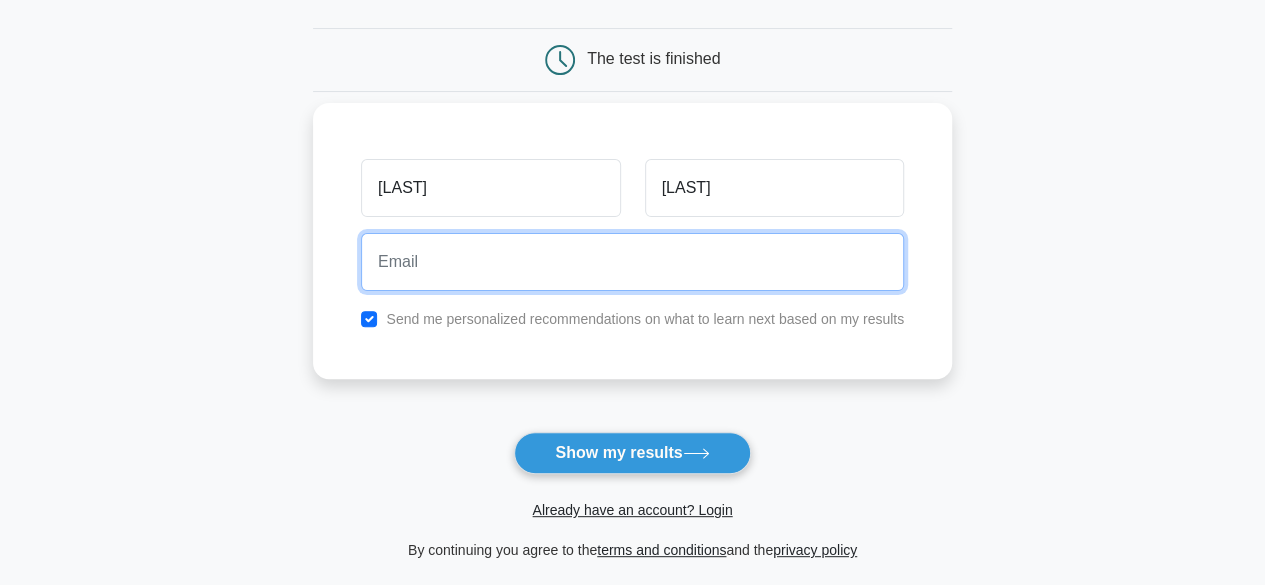 click at bounding box center [632, 262] 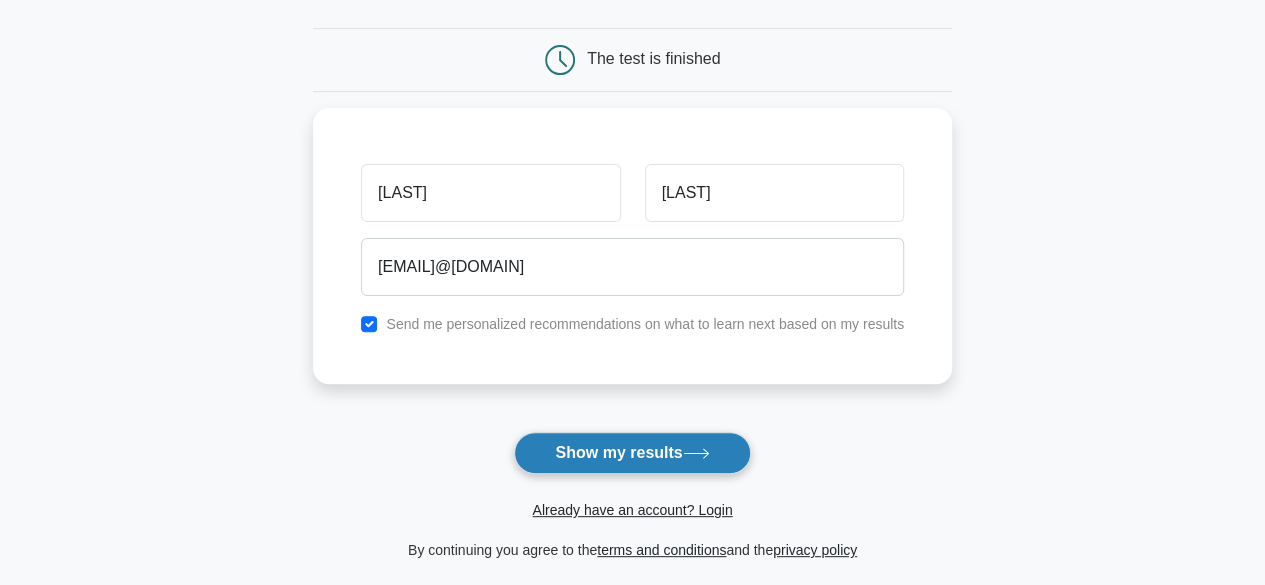 click on "Show my results" at bounding box center [632, 453] 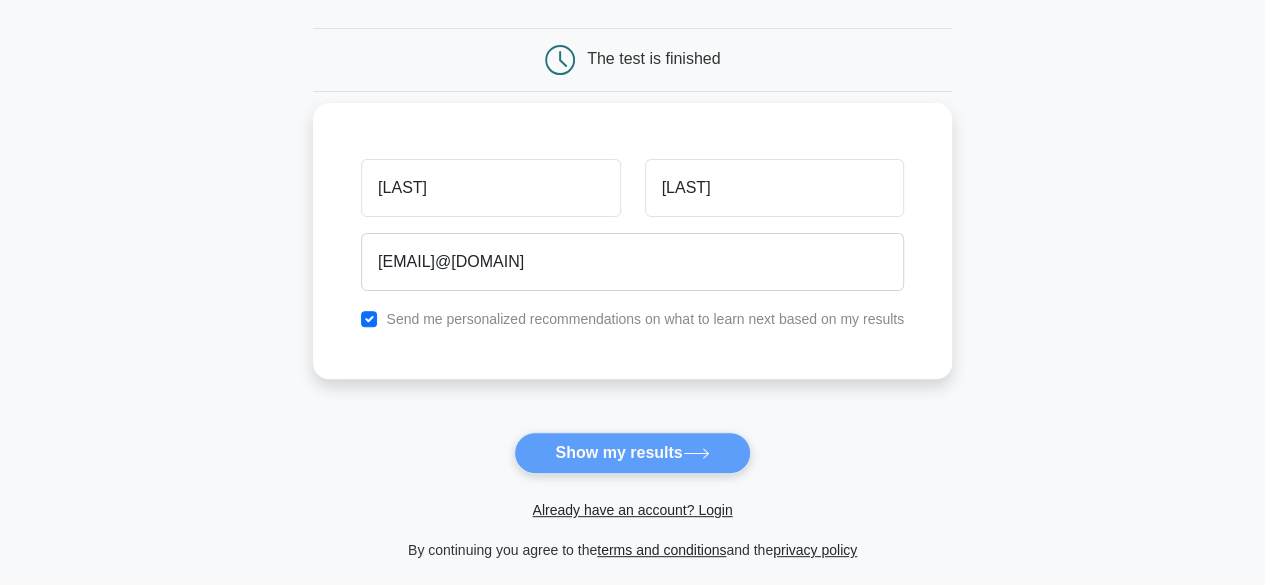 scroll, scrollTop: 136, scrollLeft: 0, axis: vertical 